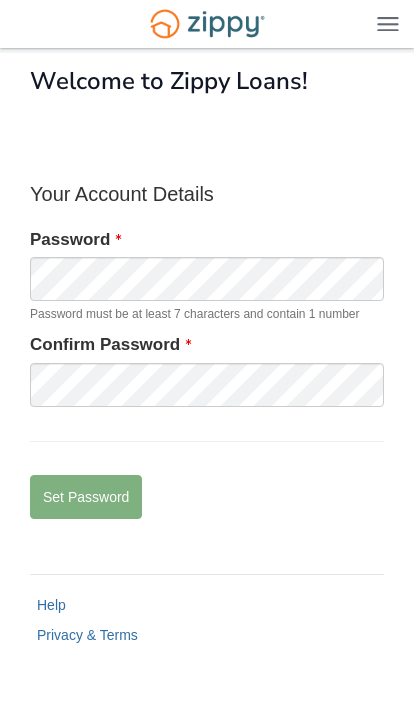 scroll, scrollTop: 0, scrollLeft: 0, axis: both 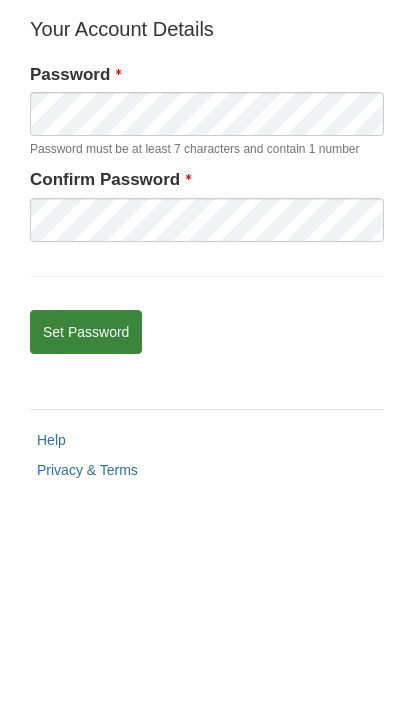 click on "Set Password" at bounding box center (86, 497) 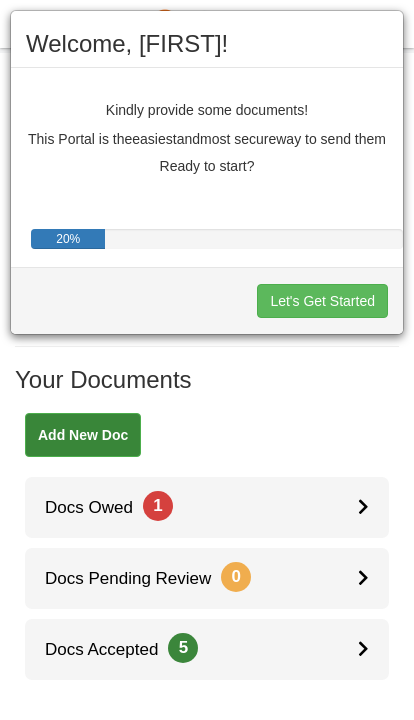 scroll, scrollTop: 0, scrollLeft: 0, axis: both 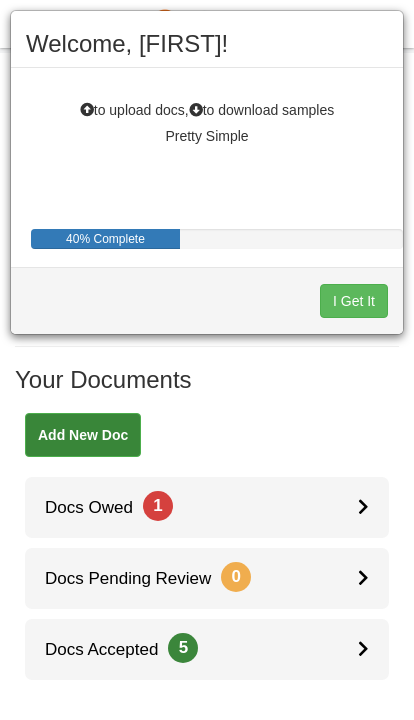 click on "I Get It" at bounding box center [354, 301] 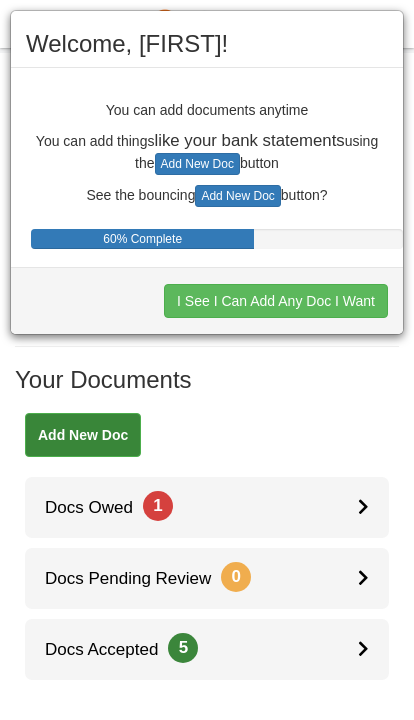 click on "Add New Doc" at bounding box center [197, 164] 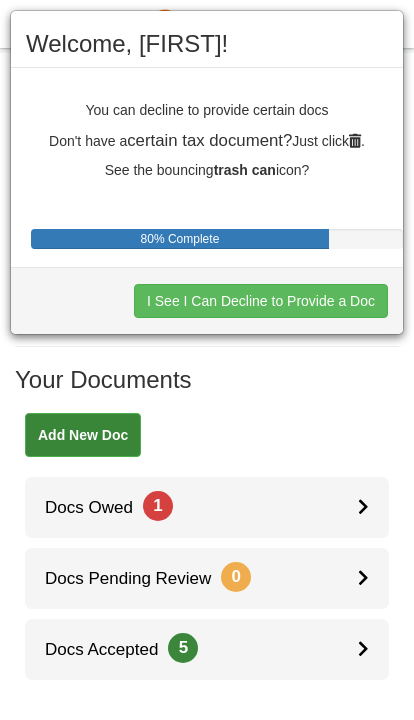 click on "I See I Can Decline to Provide a Doc" at bounding box center [261, 301] 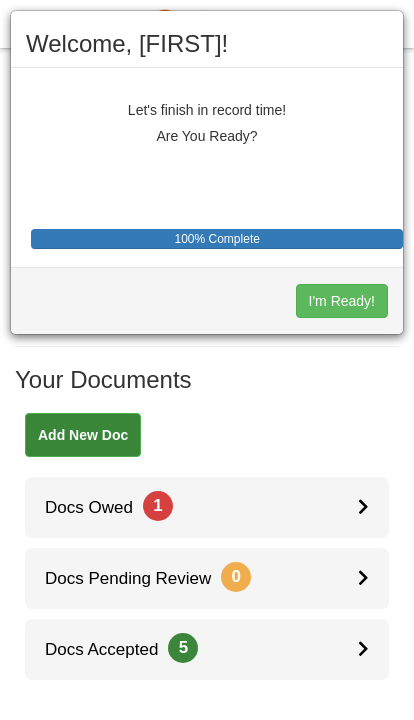 click on "I'm Ready!" at bounding box center [342, 301] 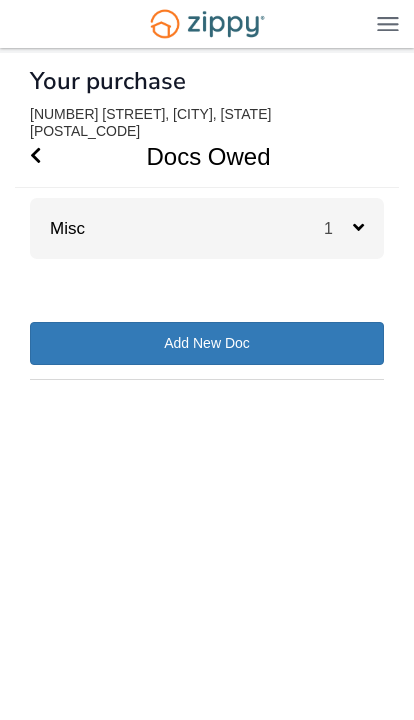 scroll, scrollTop: 0, scrollLeft: 0, axis: both 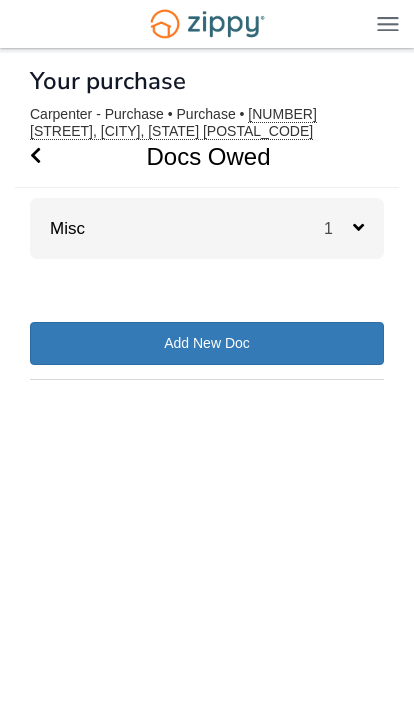 click on "Misc
1" at bounding box center [207, 228] 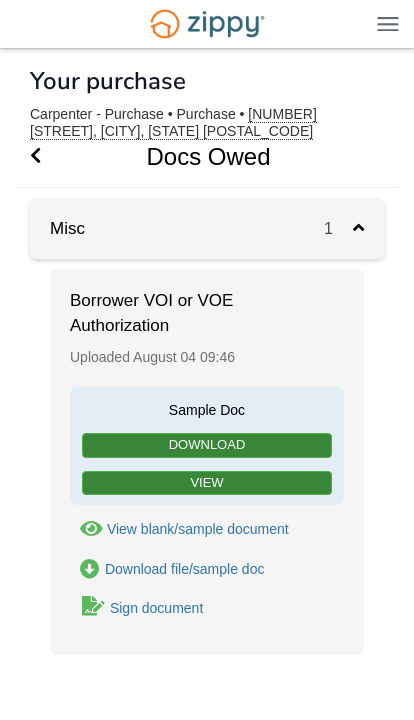 click on "View" at bounding box center (207, 483) 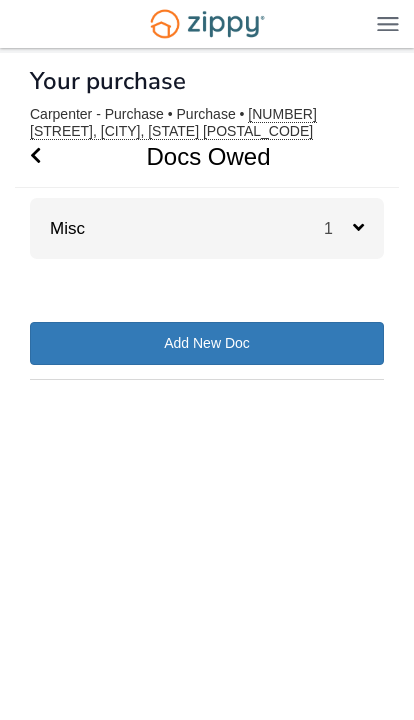 click on "Misc
1" at bounding box center [207, 228] 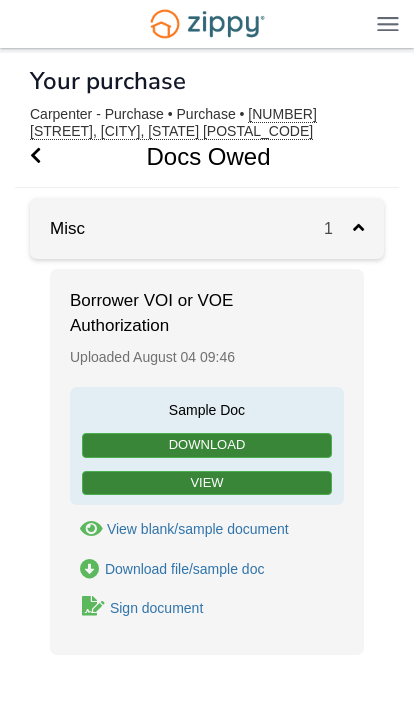 click at bounding box center (91, 529) 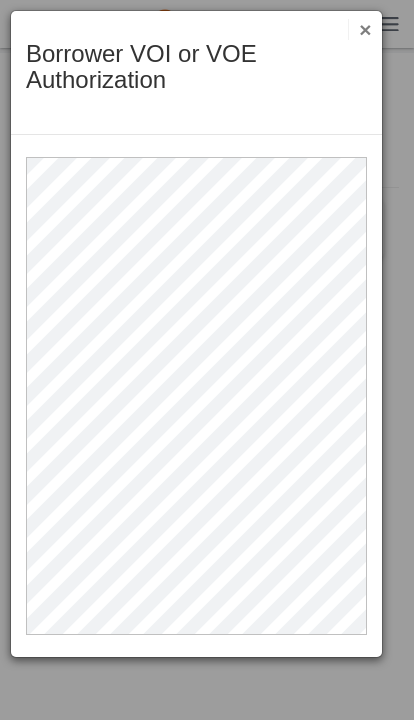 click on "×" at bounding box center [359, 29] 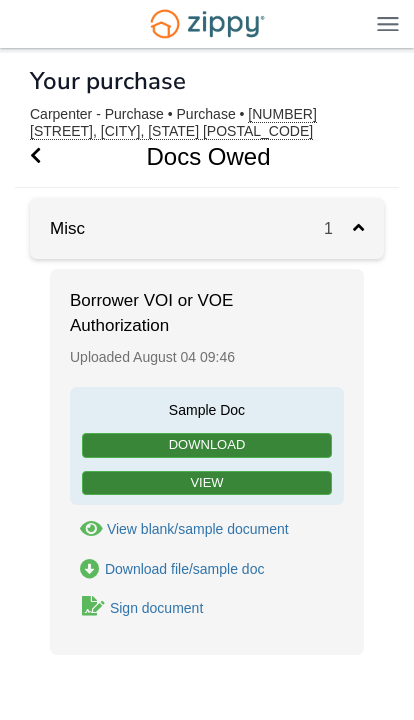 click on "Docs Owed" at bounding box center [195, 156] 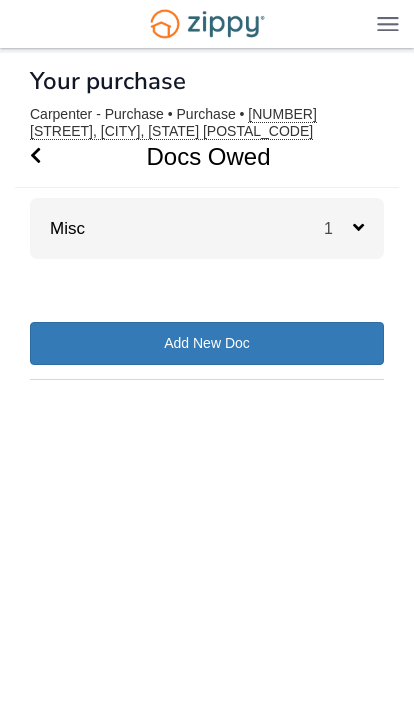 click at bounding box center [388, 23] 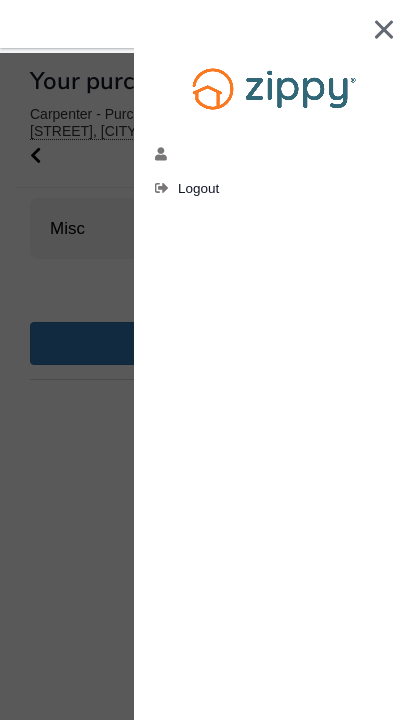 click on "darincarpenter669@gmail.com
Logout" at bounding box center (274, 179) 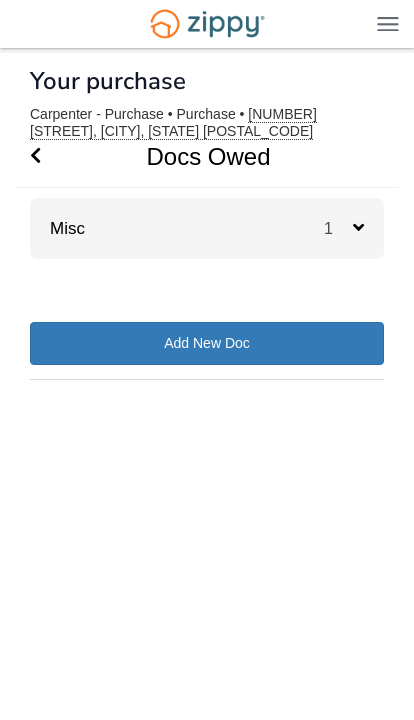 click at bounding box center [207, 187] 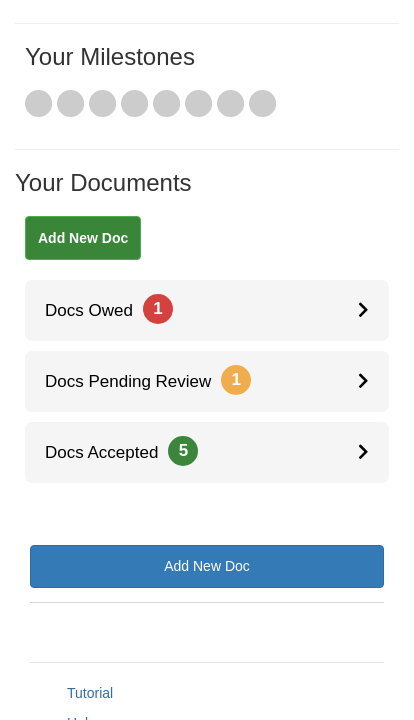 scroll, scrollTop: 198, scrollLeft: 0, axis: vertical 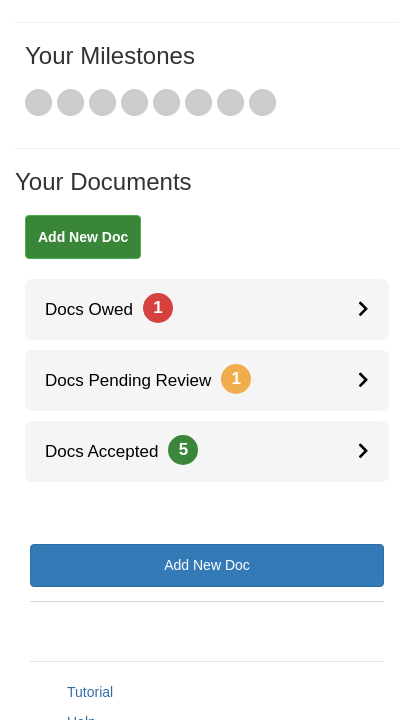 click on "Docs Pending Review 1" at bounding box center (207, 380) 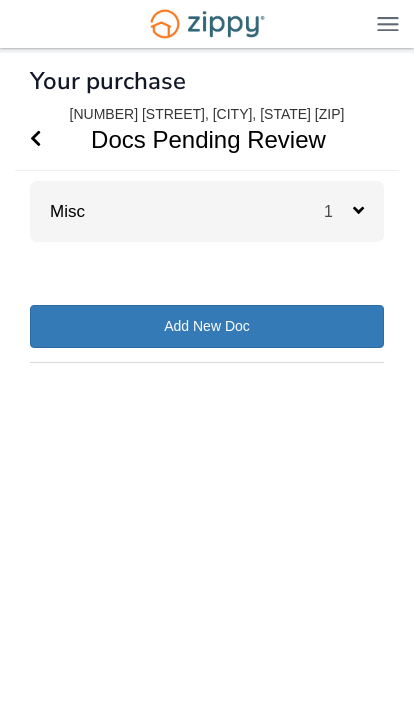 scroll, scrollTop: 0, scrollLeft: 0, axis: both 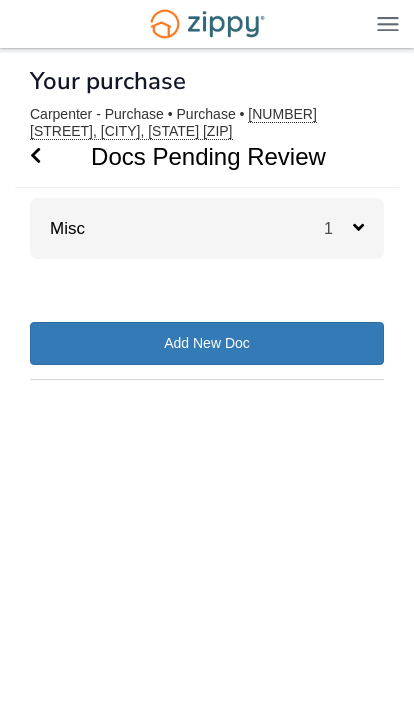 click on "Misc
1" at bounding box center (207, 228) 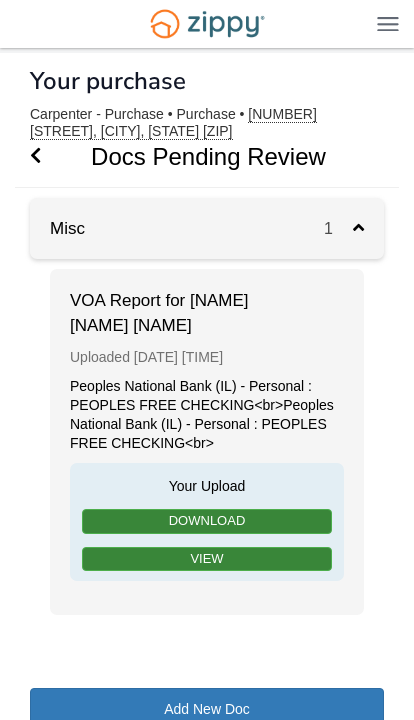 click at bounding box center (35, 156) 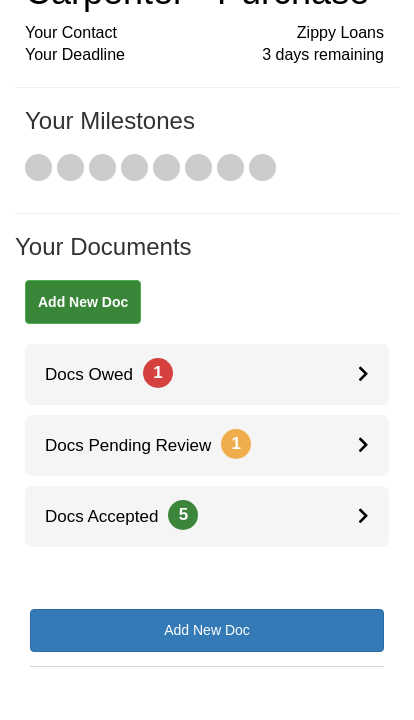 scroll, scrollTop: 134, scrollLeft: 0, axis: vertical 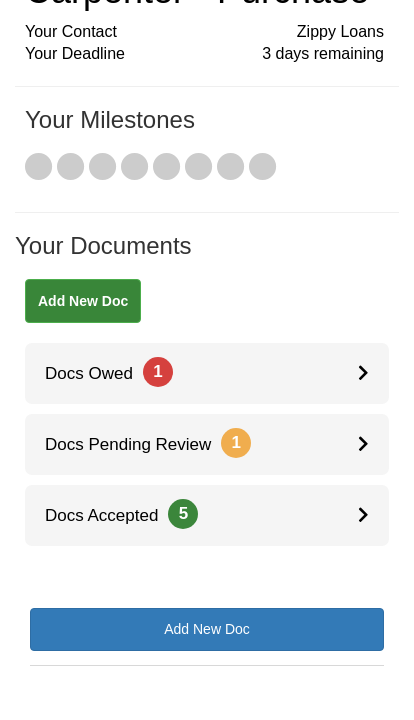 click on "Docs Accepted 5" at bounding box center [207, 515] 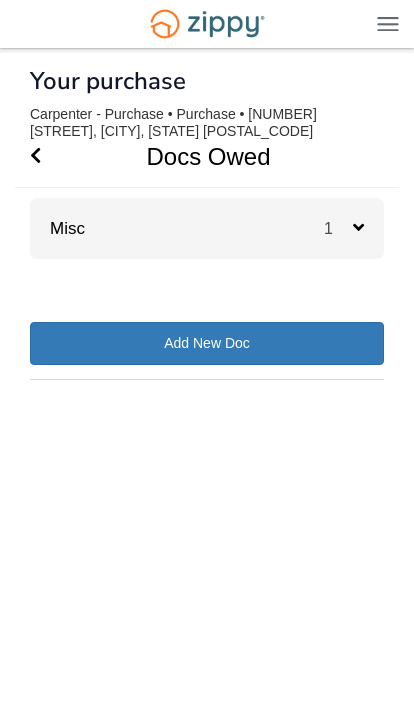 scroll, scrollTop: 0, scrollLeft: 0, axis: both 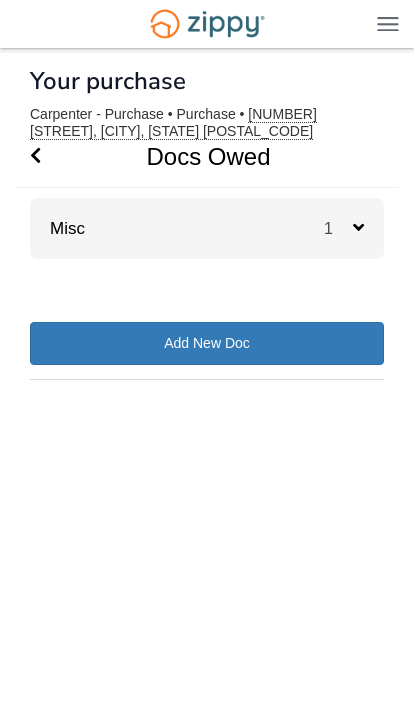 click on "Misc
1" at bounding box center (207, 228) 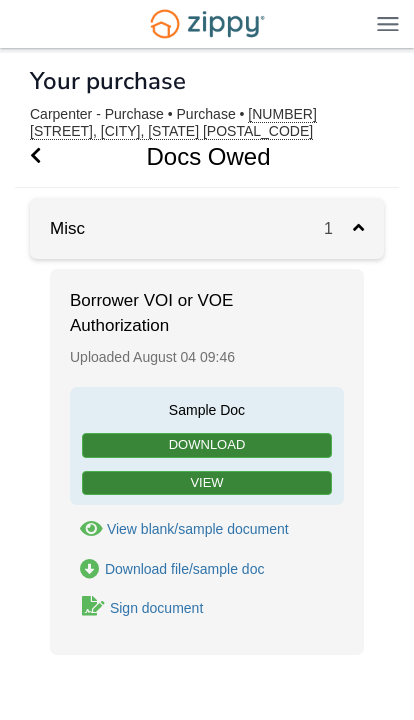 click at bounding box center [91, 529] 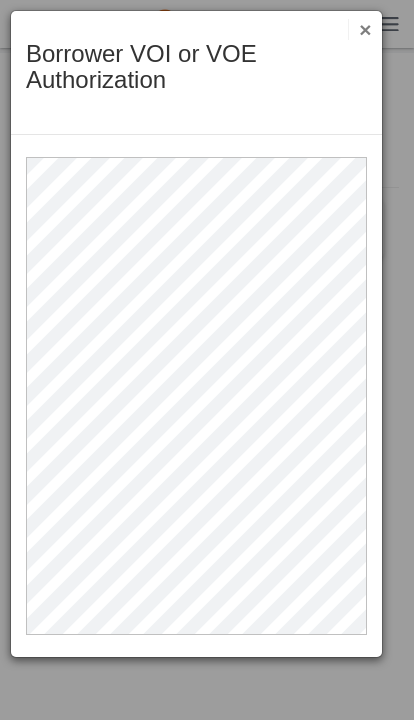 click on "×" at bounding box center (359, 29) 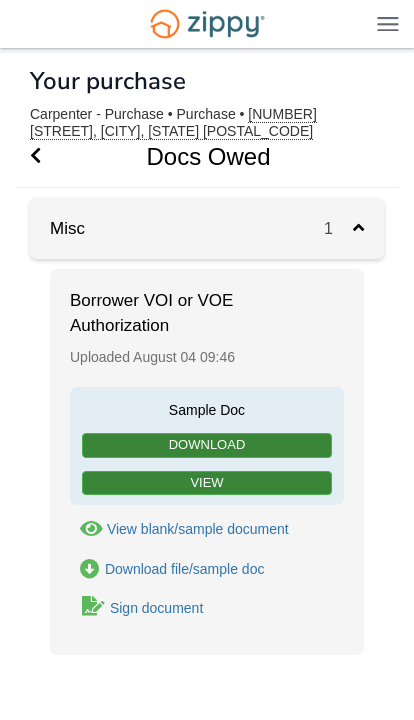 click on "1" at bounding box center [354, 228] 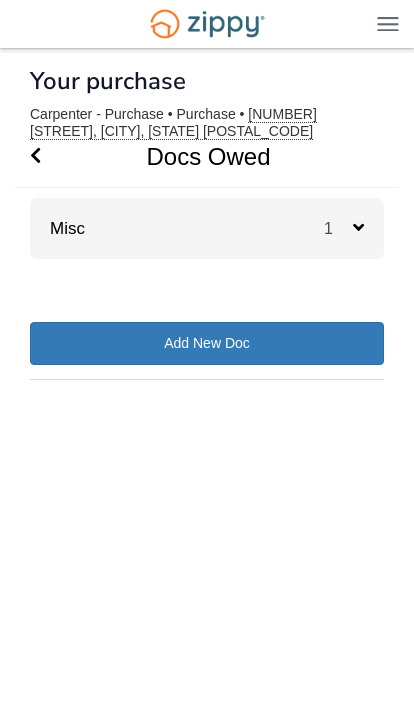 click at bounding box center [35, 155] 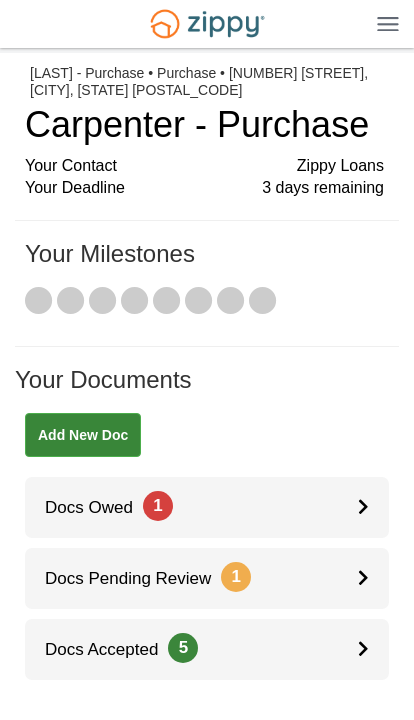 scroll, scrollTop: 0, scrollLeft: 0, axis: both 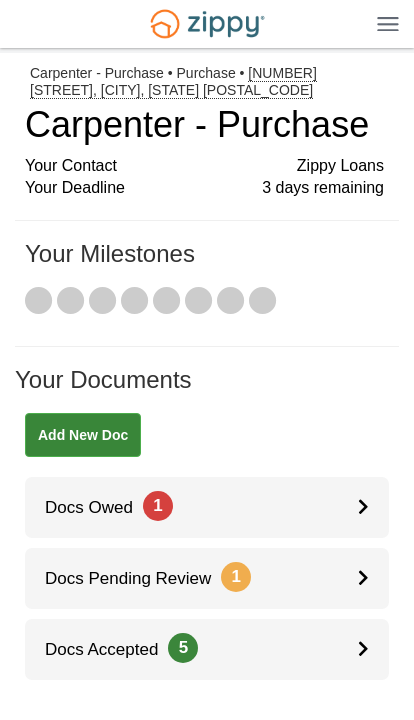 click on "Docs Owed 1" at bounding box center (207, 507) 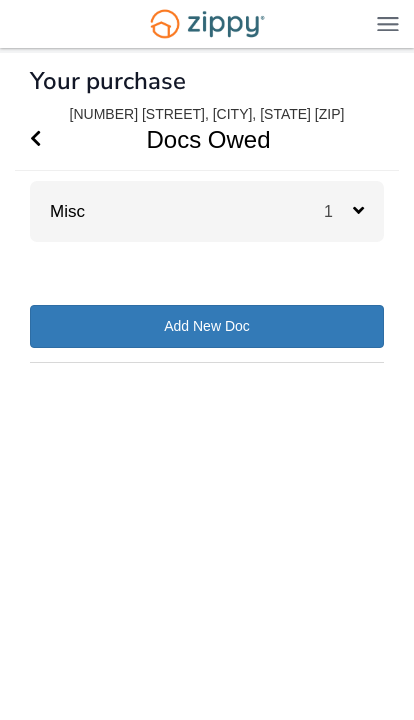 scroll, scrollTop: 0, scrollLeft: 0, axis: both 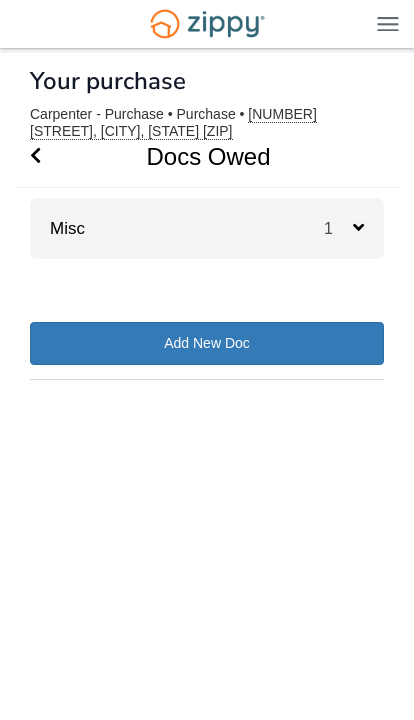 click on "1" at bounding box center (354, 228) 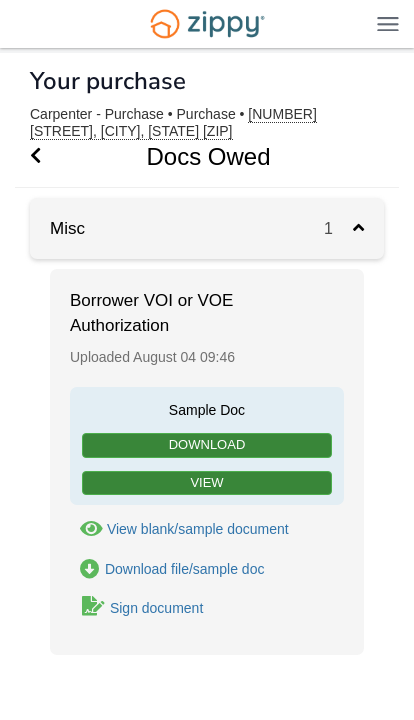 click on "1" at bounding box center (354, 228) 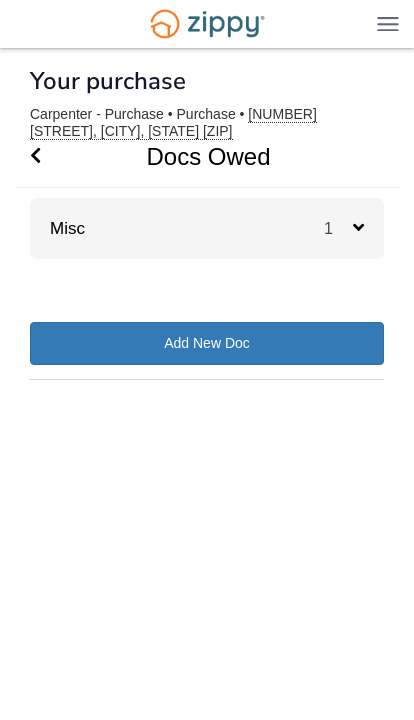 click on "1" at bounding box center (354, 228) 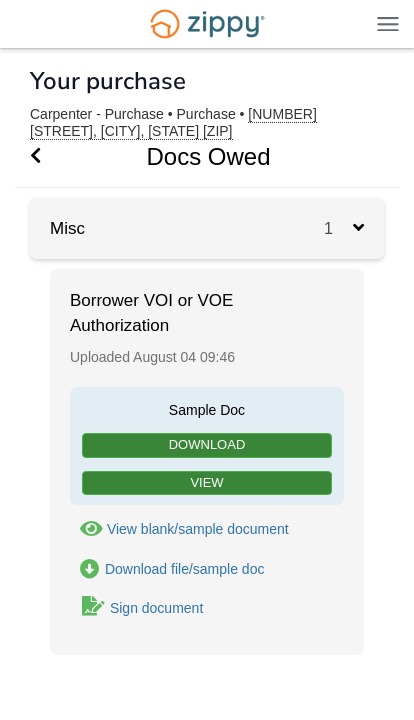 click at bounding box center [358, 227] 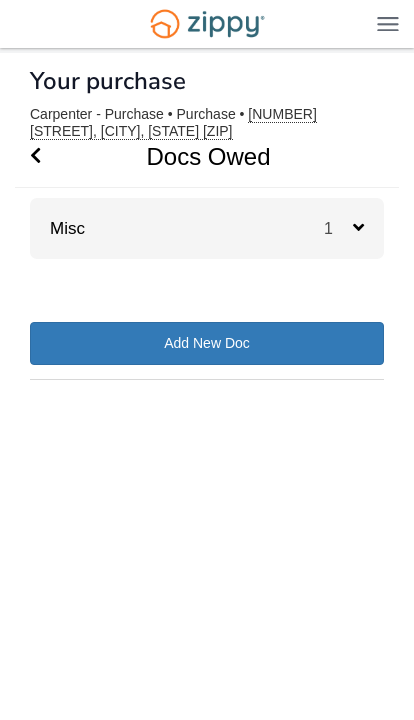 click at bounding box center [358, 227] 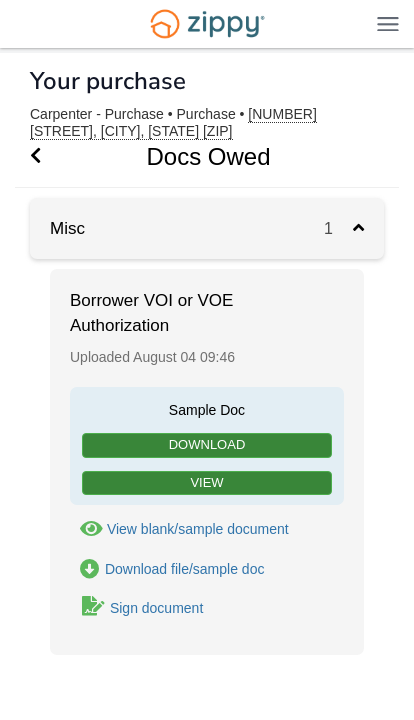 click on "Download" at bounding box center [207, 445] 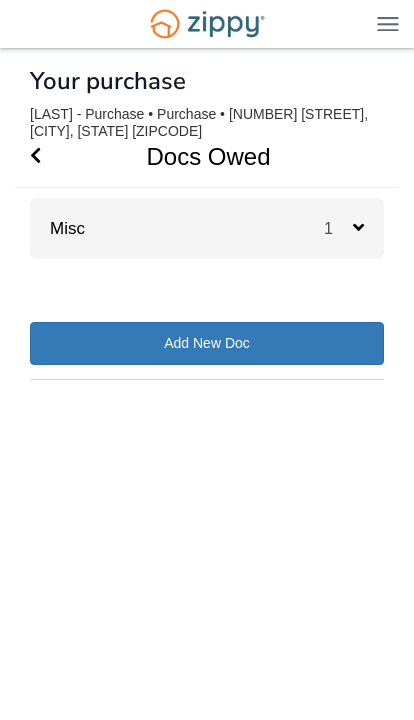 scroll, scrollTop: 0, scrollLeft: 0, axis: both 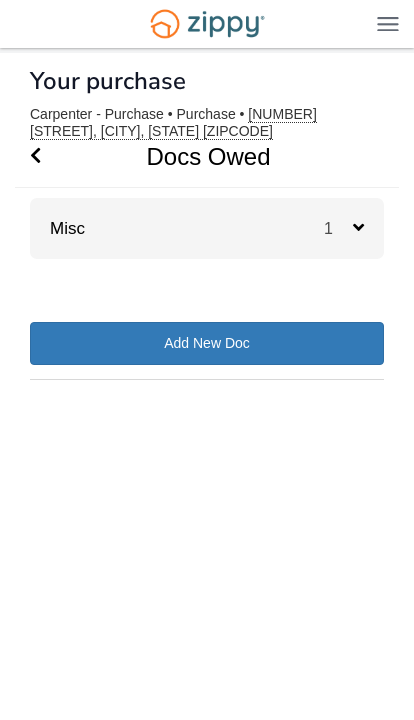 click on "Add New Doc" at bounding box center (207, 343) 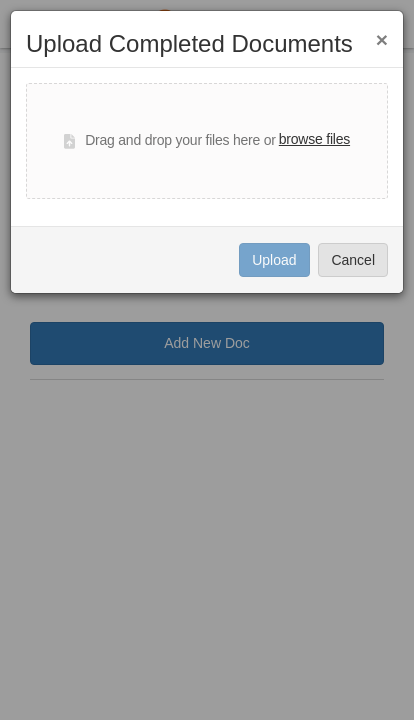 click on "Cancel" at bounding box center (353, 260) 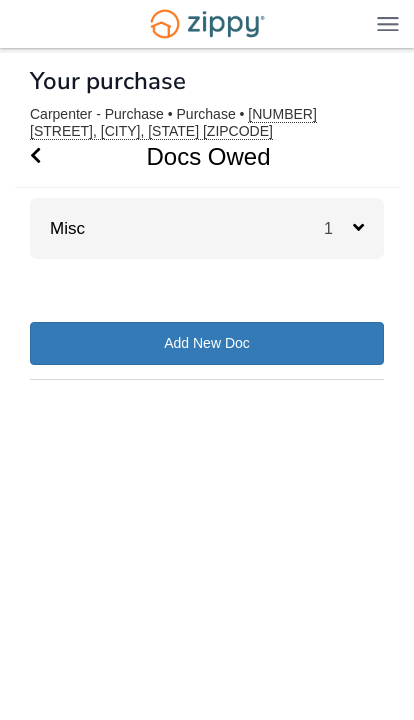 click on "1" at bounding box center [354, 228] 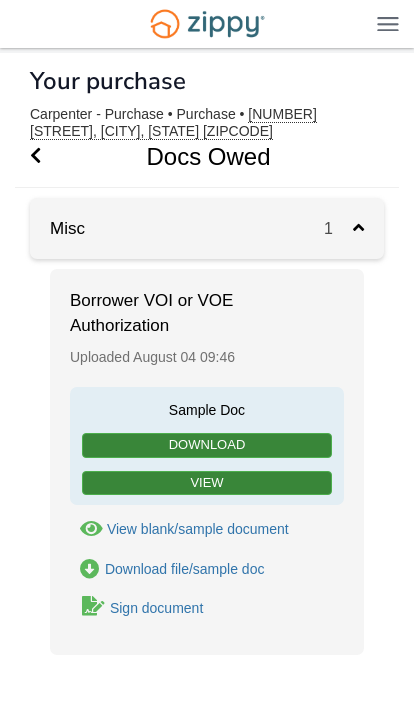 click at bounding box center (90, 569) 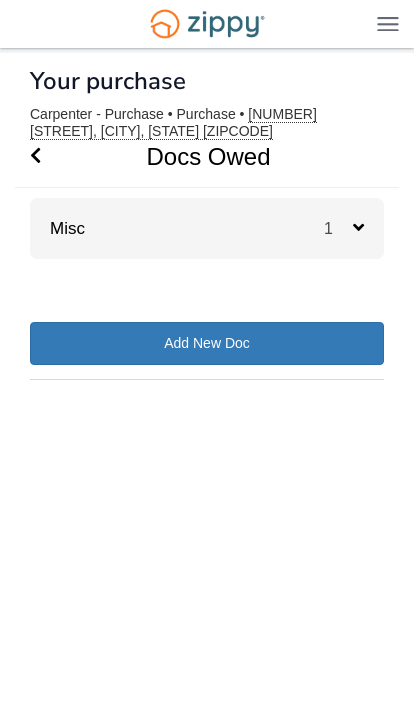 click on "Add New Doc" at bounding box center [207, 343] 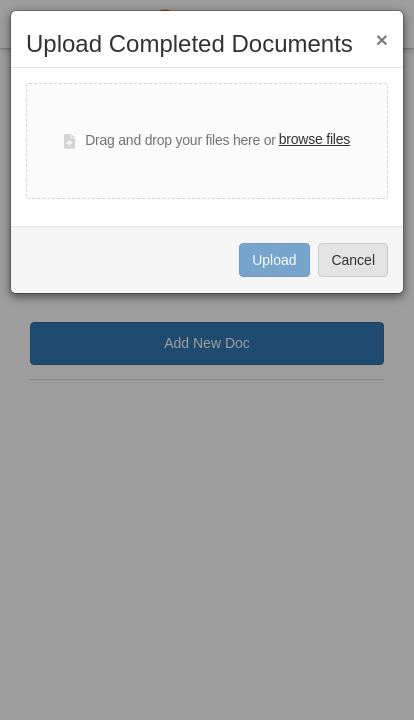 click on "Drag and drop your files here or   browse files" at bounding box center [207, 141] 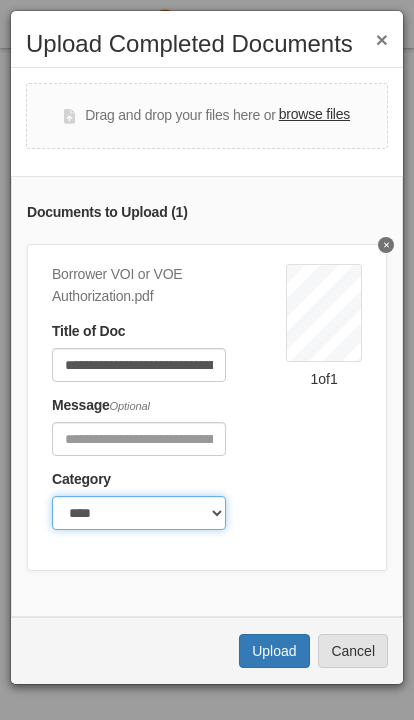click on "******* ****" 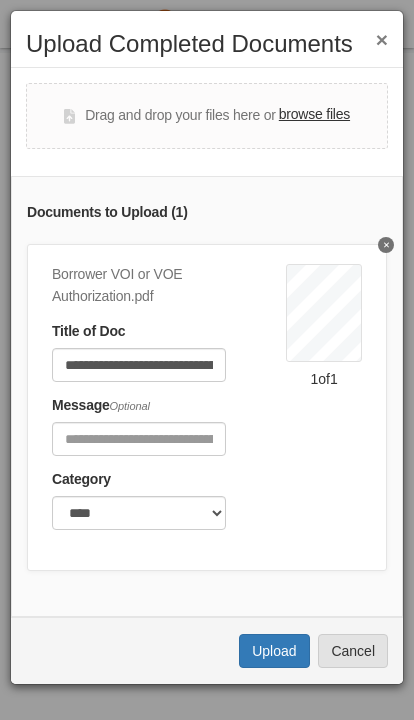 click on "Cancel" at bounding box center [353, 651] 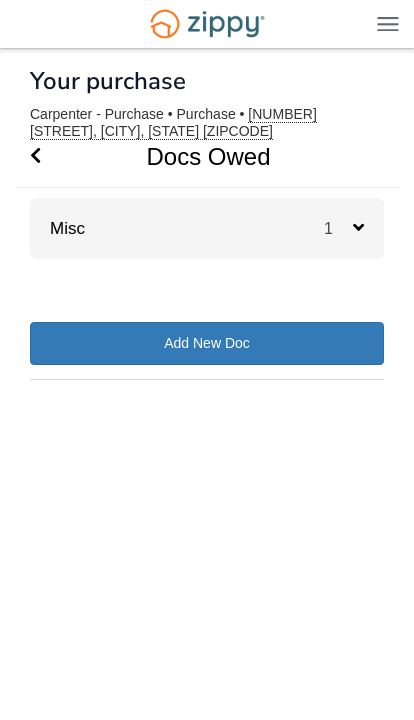 click on "1" at bounding box center [338, 228] 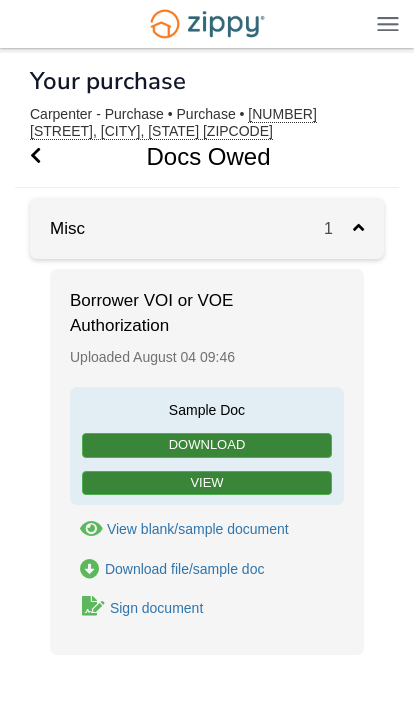click on "Sign document" at bounding box center [156, 608] 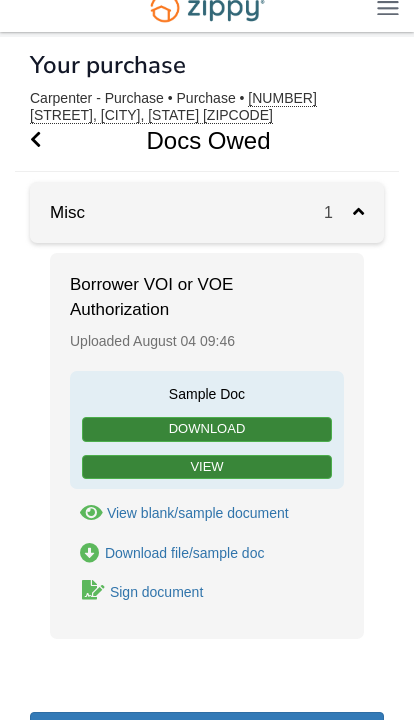 scroll, scrollTop: 122, scrollLeft: 0, axis: vertical 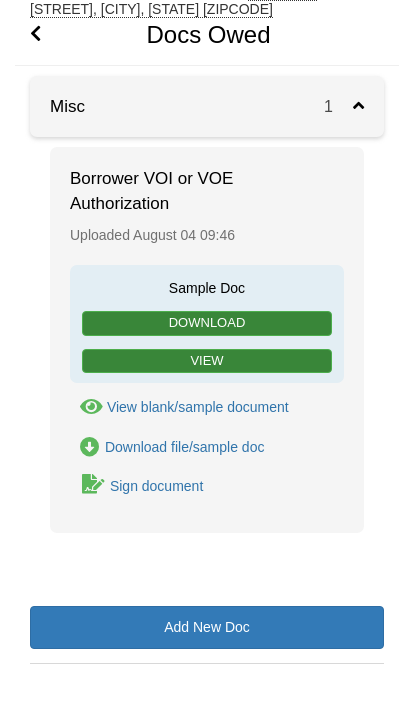 click on "Sign document" at bounding box center (137, 485) 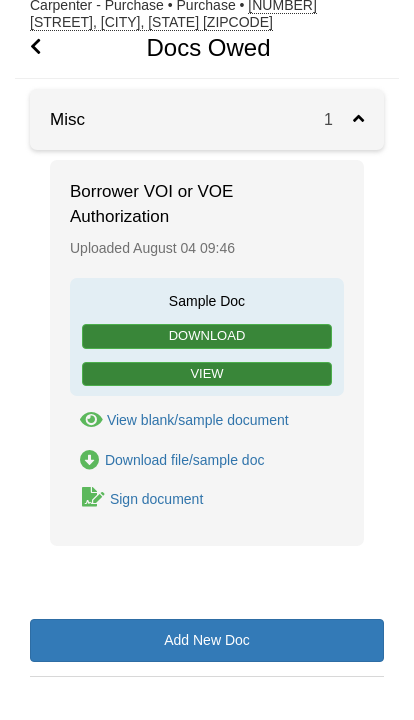 scroll, scrollTop: 122, scrollLeft: 0, axis: vertical 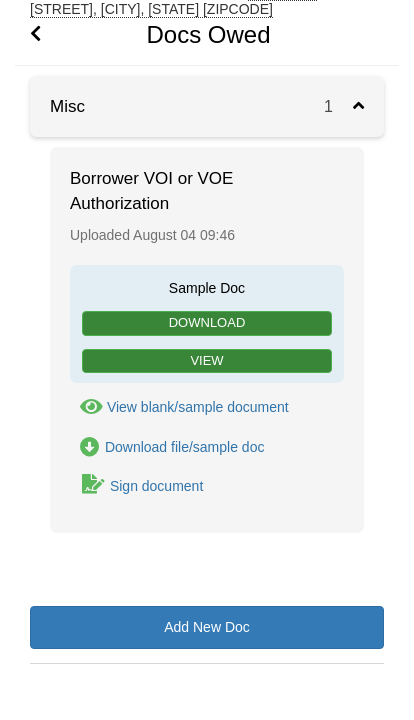 click on "1" at bounding box center [354, 106] 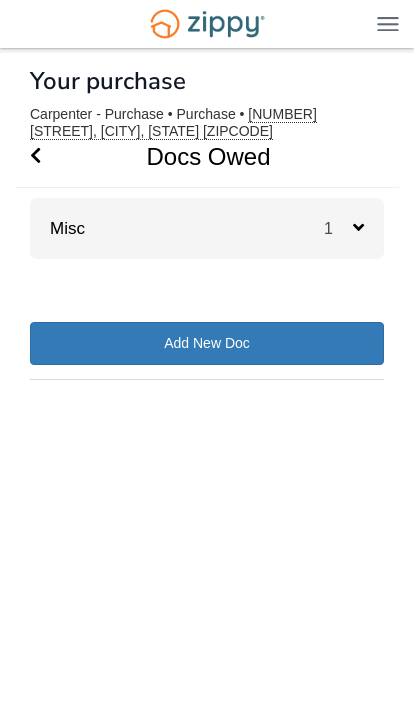 scroll, scrollTop: 0, scrollLeft: 0, axis: both 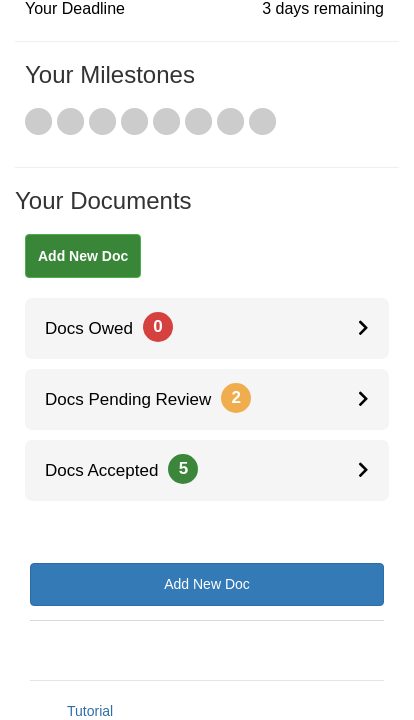 click on "Docs Pending Review 2" at bounding box center [207, 399] 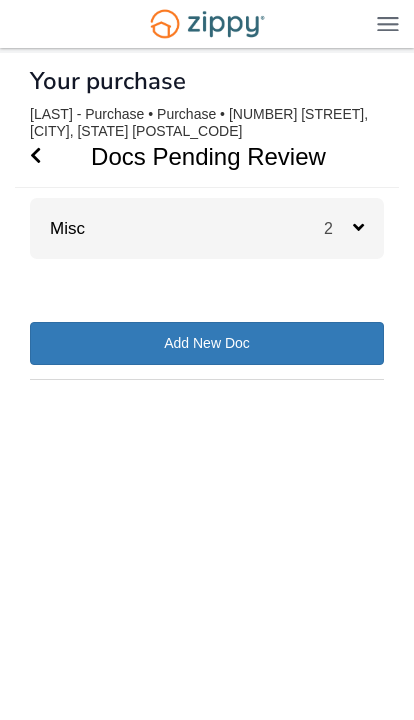 scroll, scrollTop: 0, scrollLeft: 0, axis: both 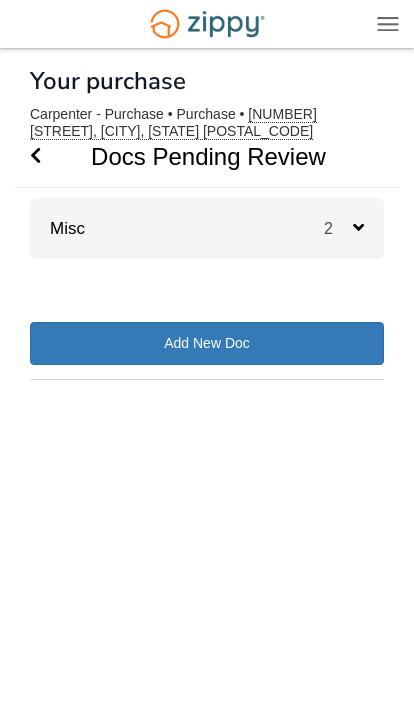 click on "2" at bounding box center (354, 228) 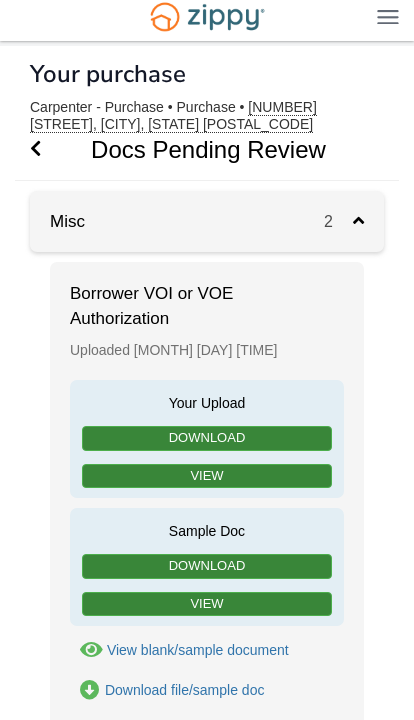 scroll, scrollTop: 0, scrollLeft: 0, axis: both 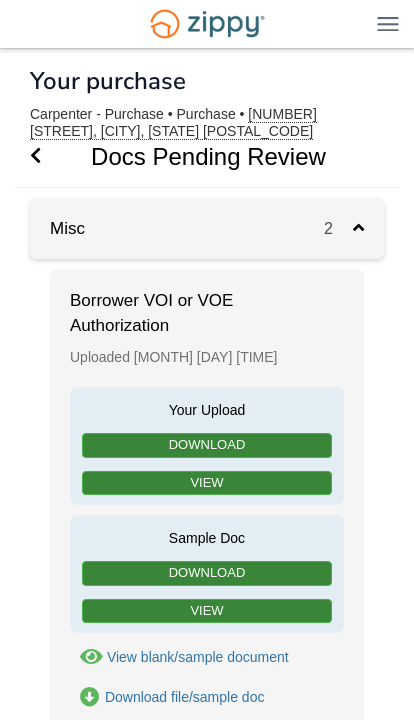 click on "2" at bounding box center (354, 228) 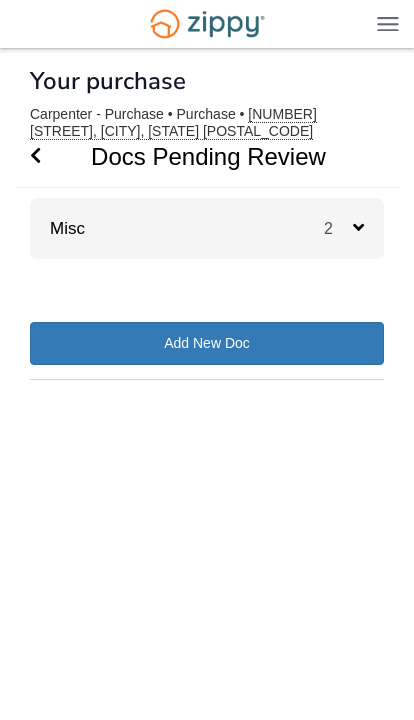 click at bounding box center [35, 156] 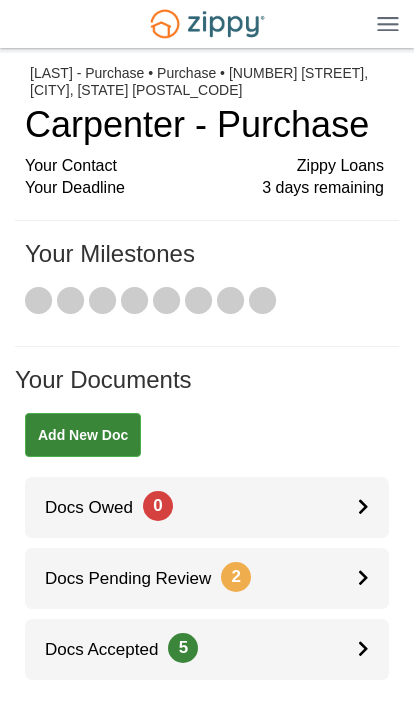 scroll, scrollTop: 0, scrollLeft: 0, axis: both 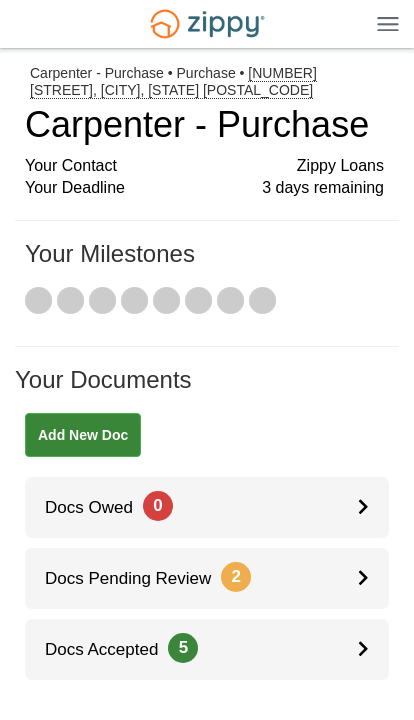 click at bounding box center [388, 23] 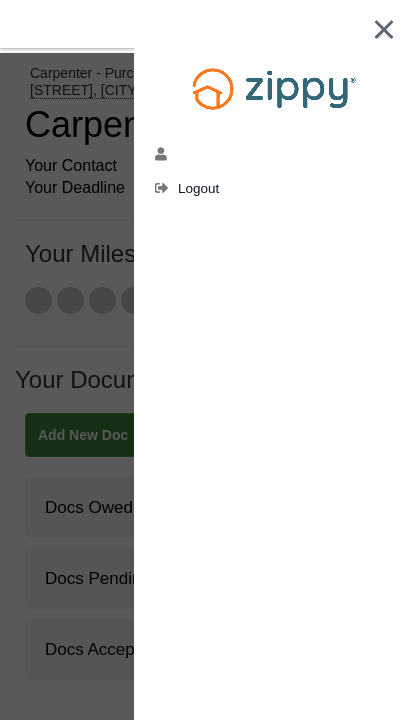 click on "darincarpenter669@gmail.com" at bounding box center [166, 157] 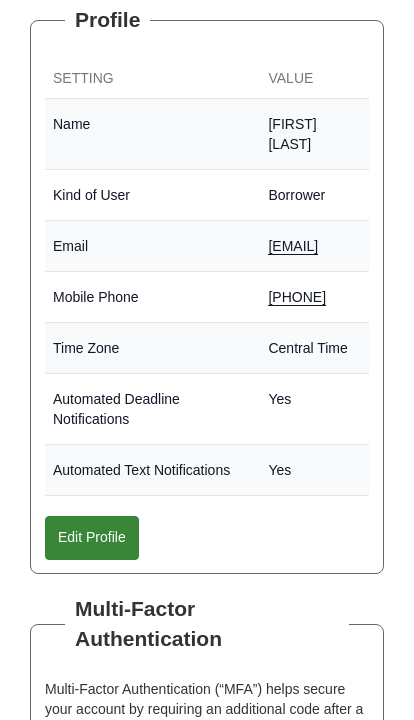 scroll, scrollTop: 0, scrollLeft: 0, axis: both 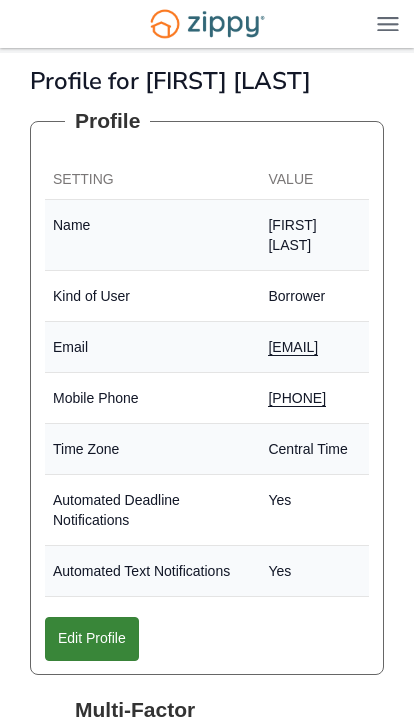 click at bounding box center [388, 23] 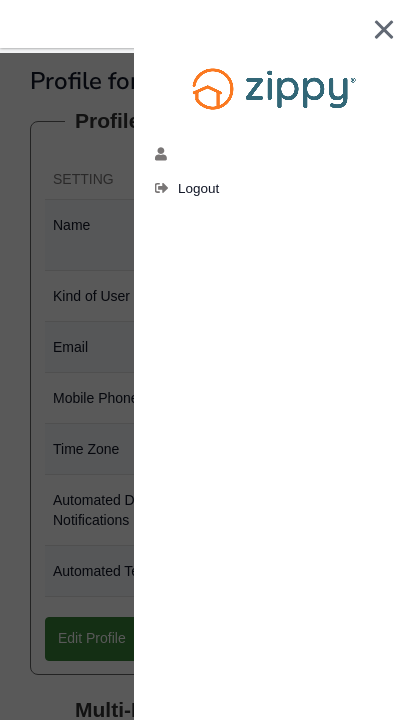 click on "Logout" at bounding box center (274, 188) 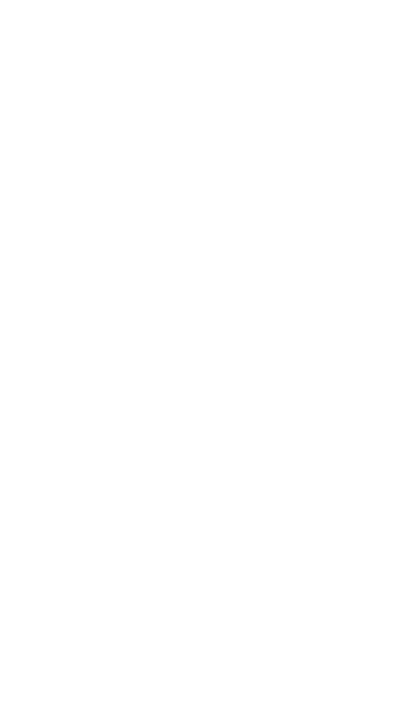 scroll, scrollTop: 0, scrollLeft: 0, axis: both 